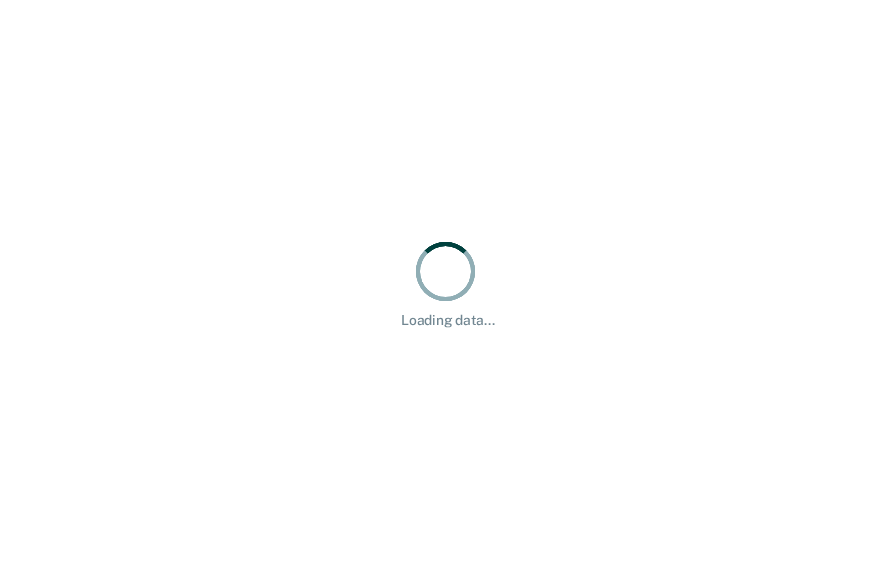 scroll, scrollTop: 0, scrollLeft: 0, axis: both 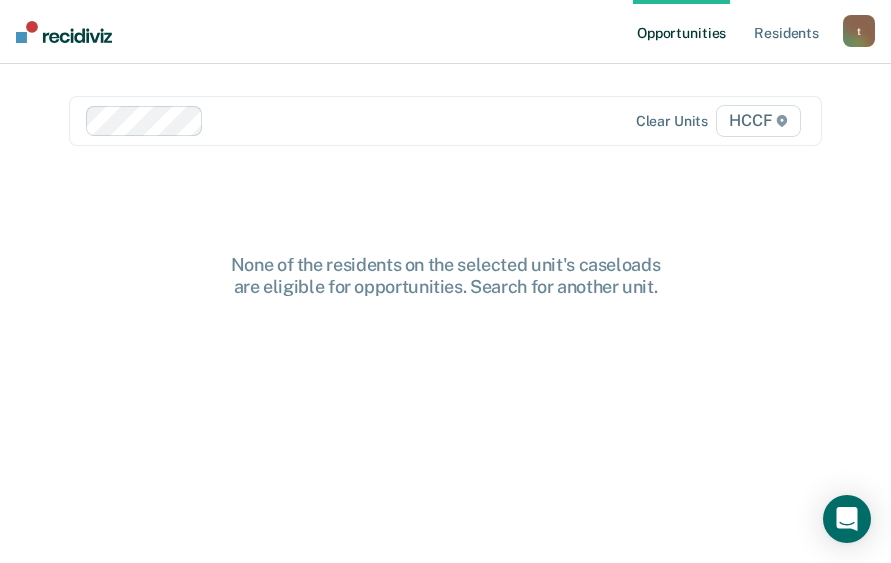 click at bounding box center [399, 120] 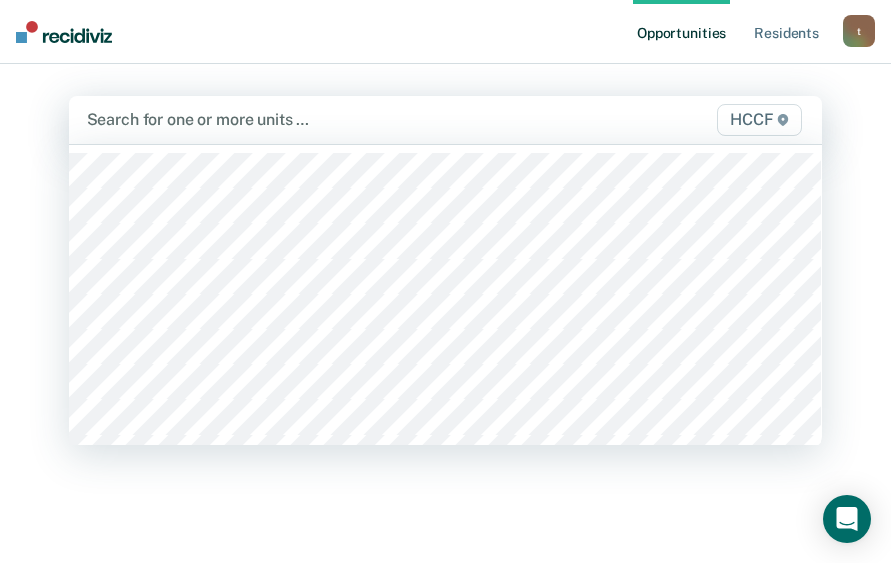 click at bounding box center (337, 119) 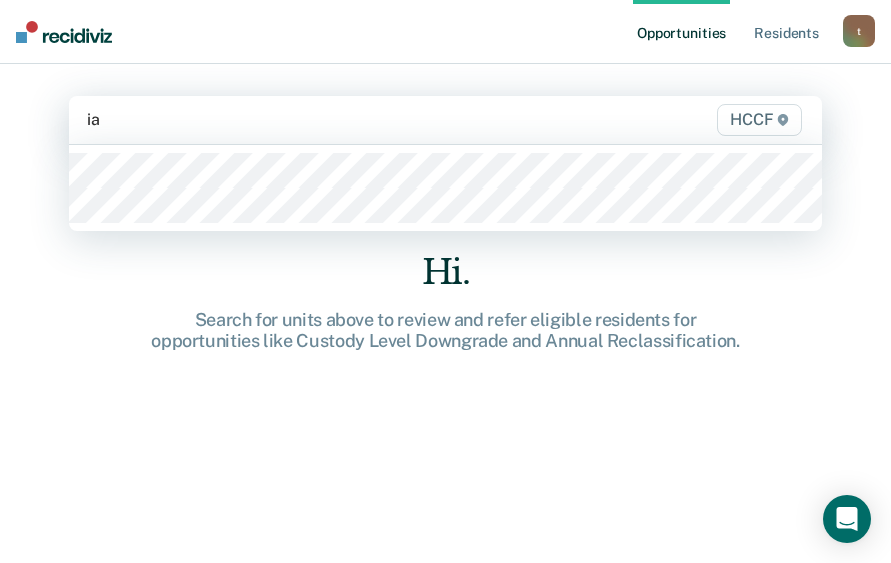 type on "ia1" 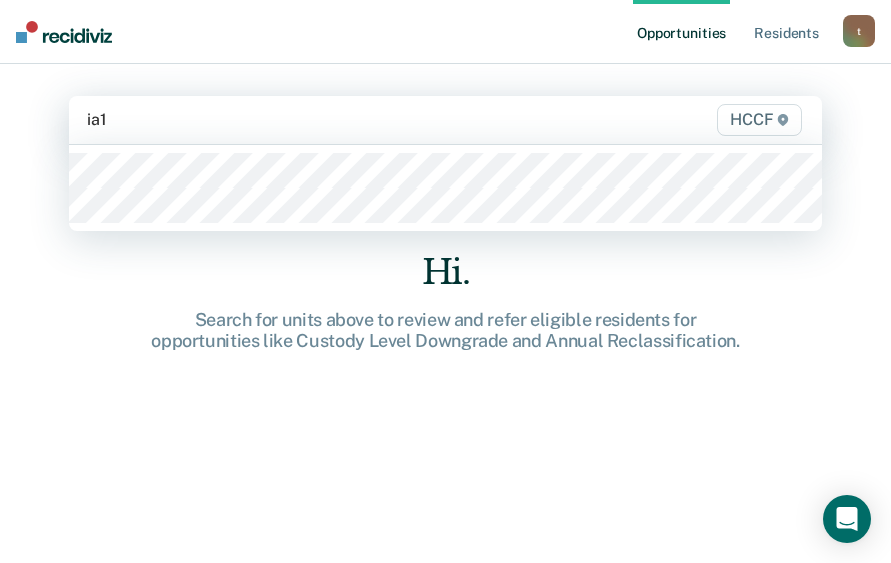 type 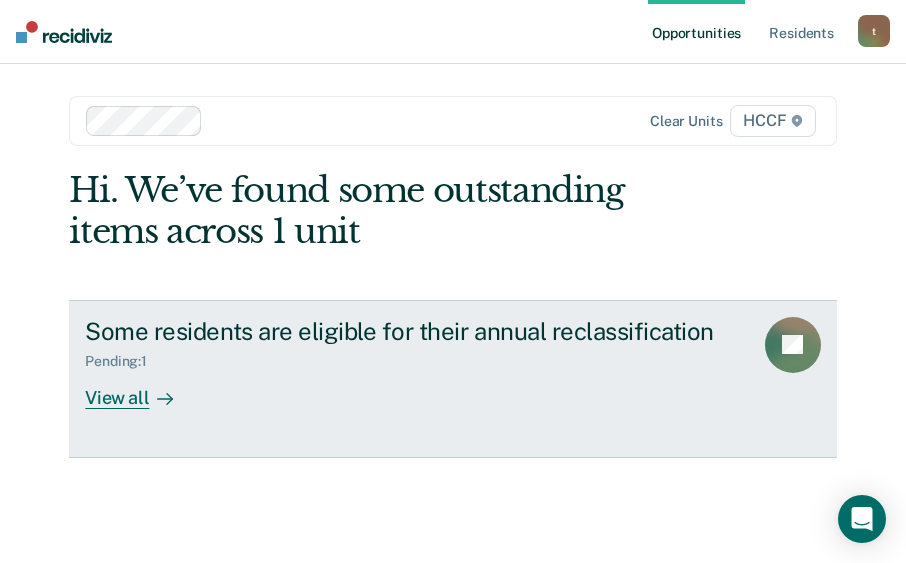 click on "View all" at bounding box center [141, 389] 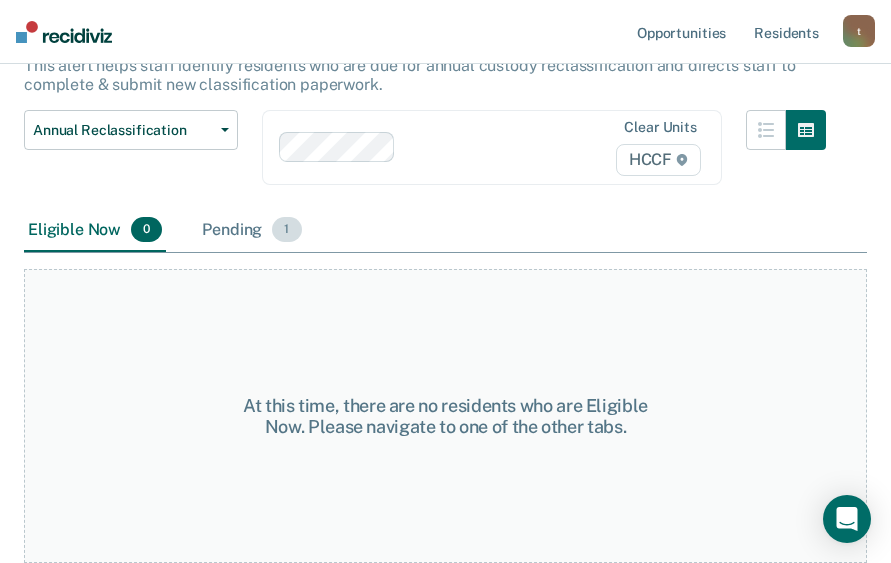 click on "Pending 1" at bounding box center [251, 231] 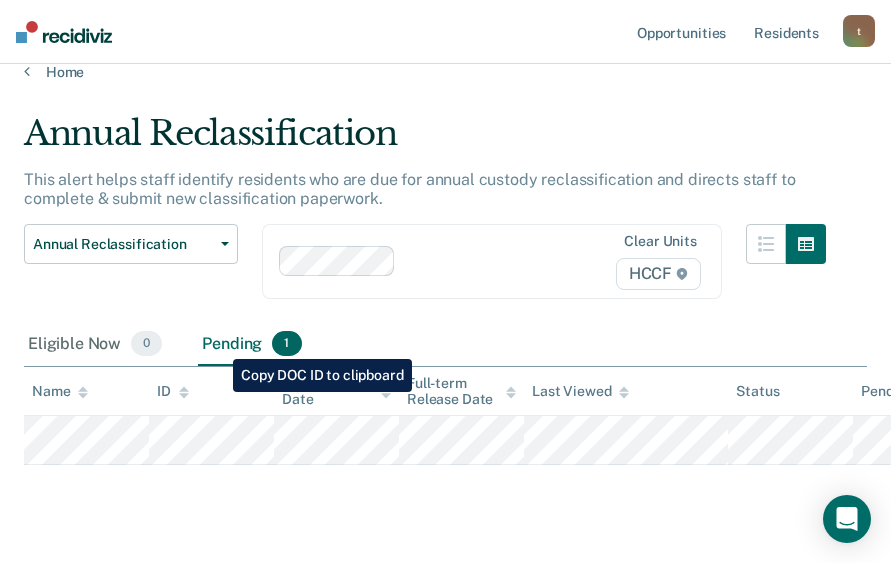 scroll, scrollTop: 0, scrollLeft: 0, axis: both 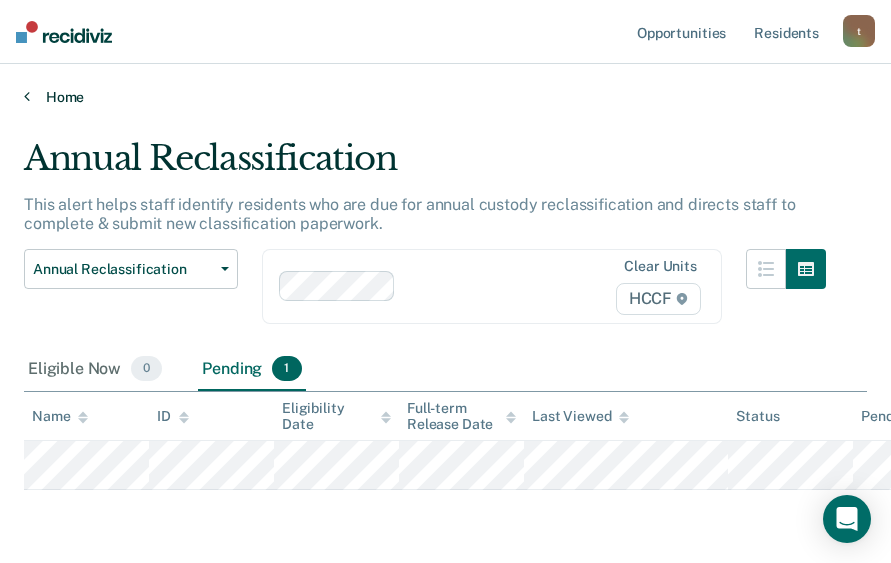 click on "Home" at bounding box center [445, 97] 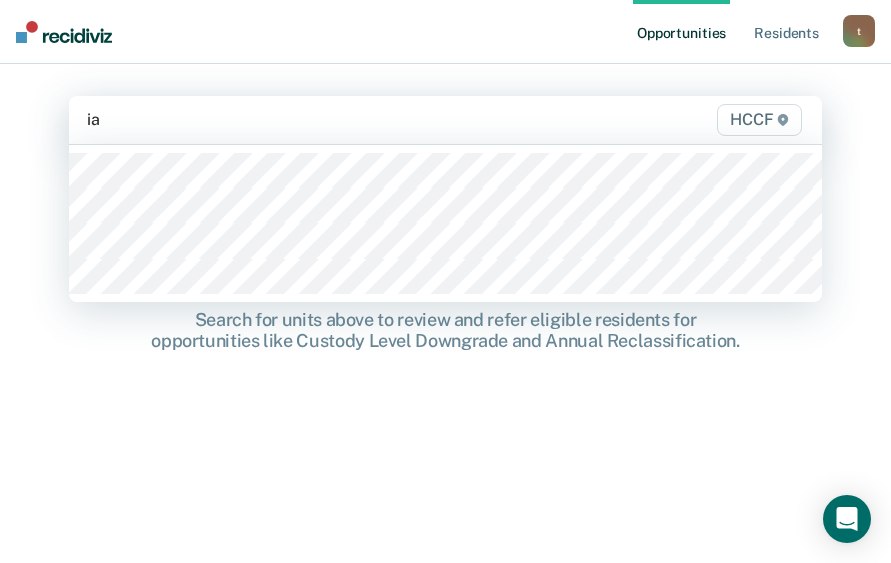type on "ia2" 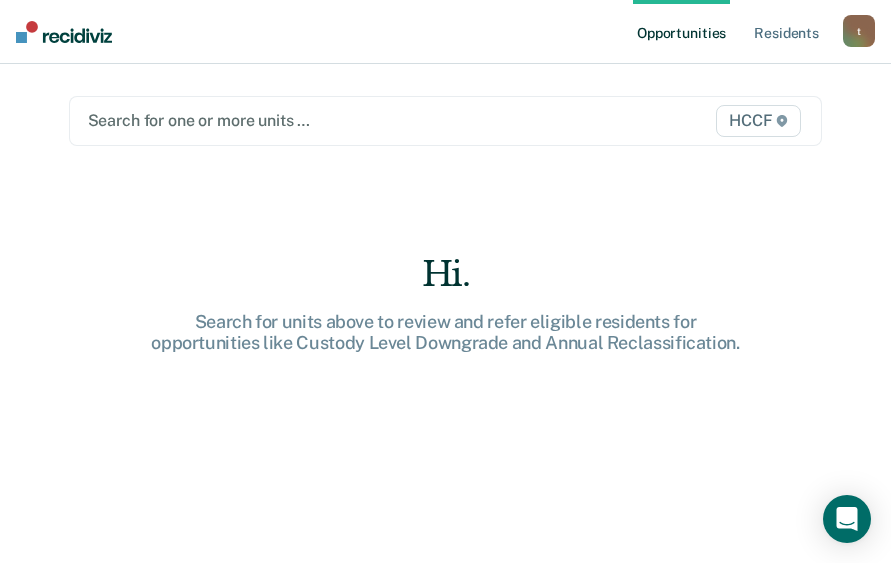 click at bounding box center (338, 120) 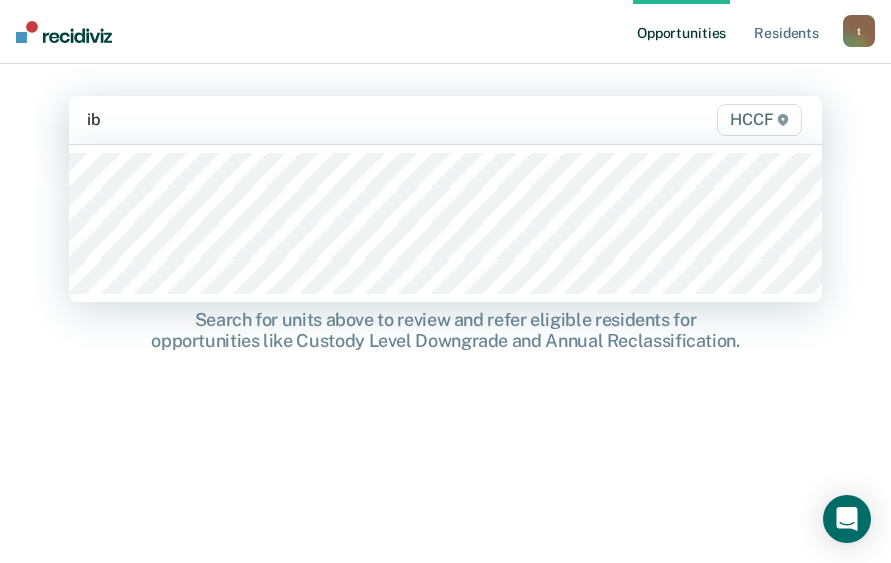 type on "ib1" 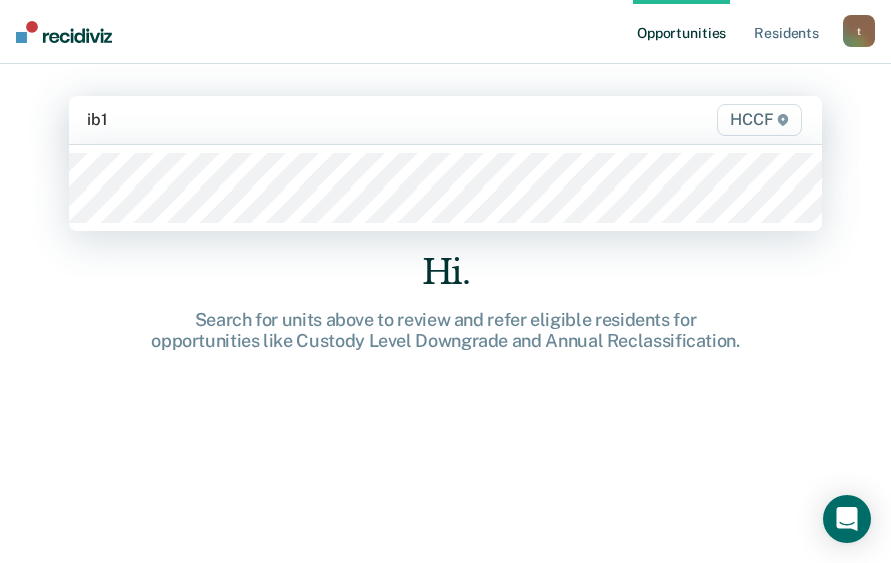 type 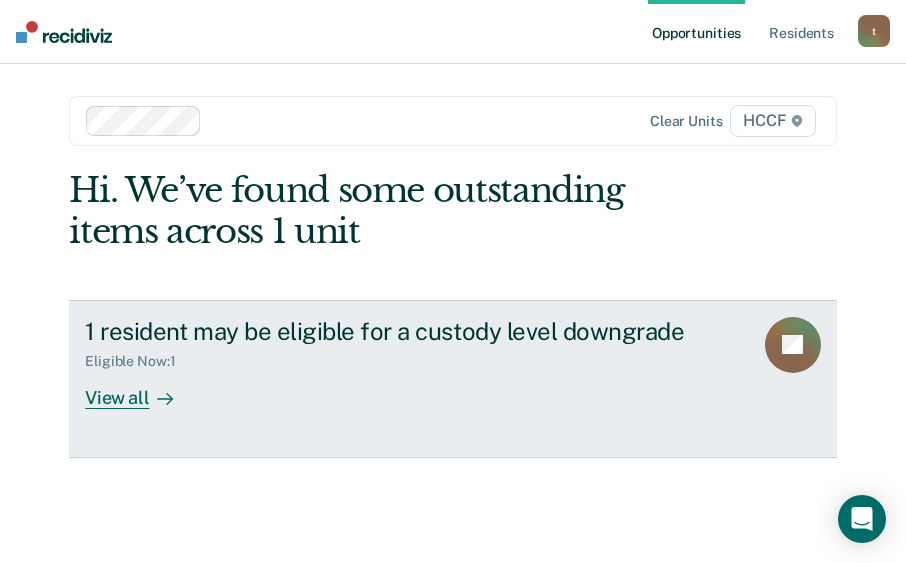 click on "View all" at bounding box center [141, 389] 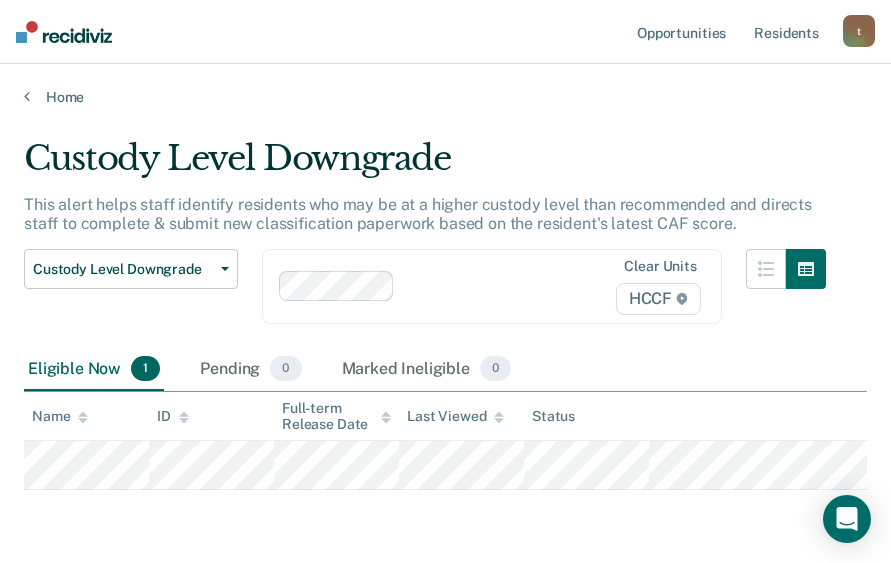 click on "Custody Level Downgrade Custody Level Downgrade Annual Reclassification Initial Classification" at bounding box center (131, 298) 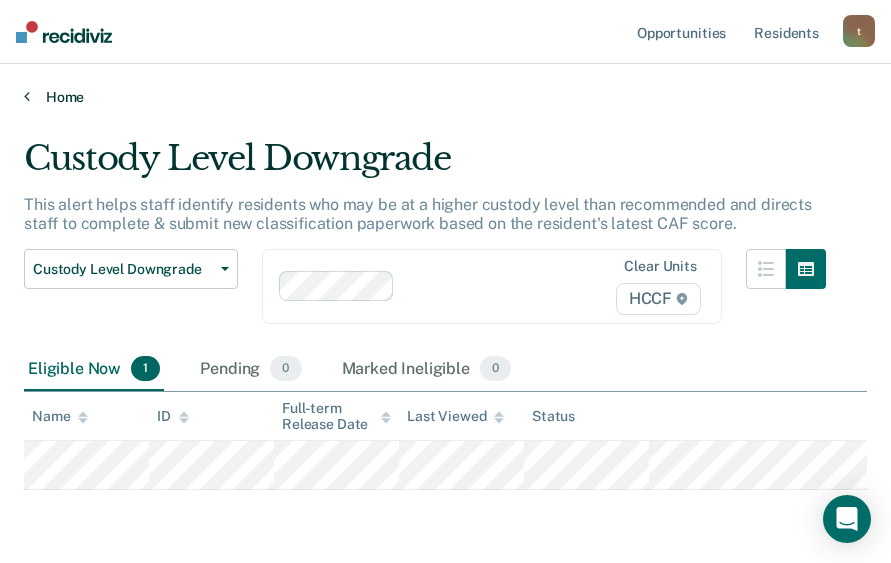click at bounding box center [27, 96] 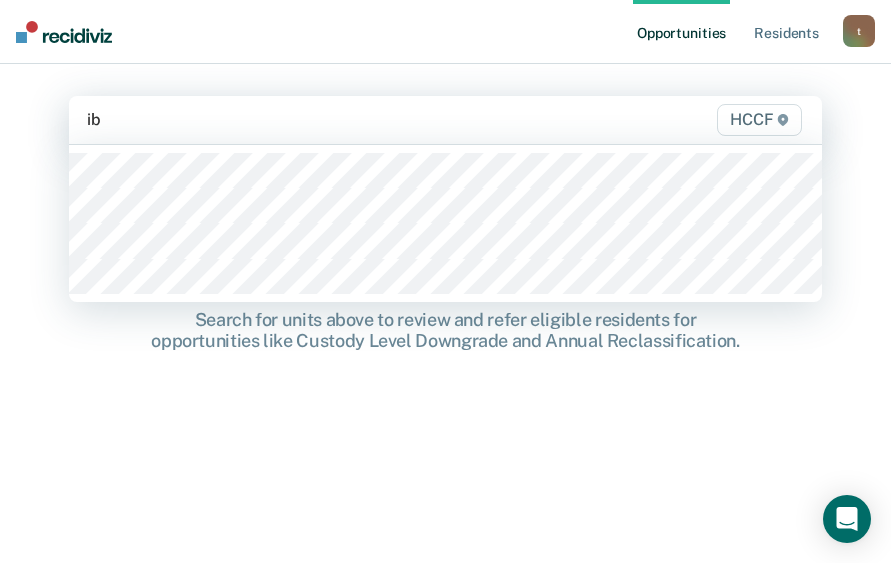type on "ib2" 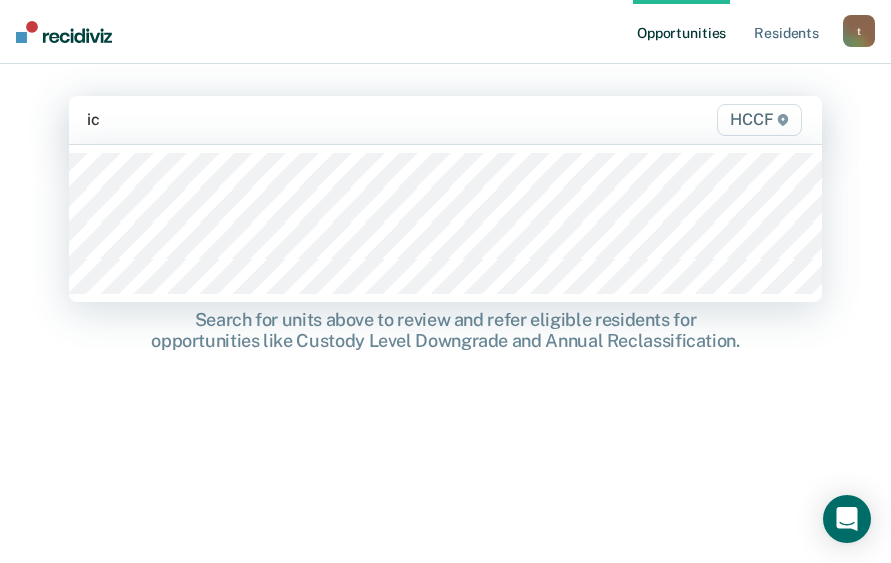 type on "ic1" 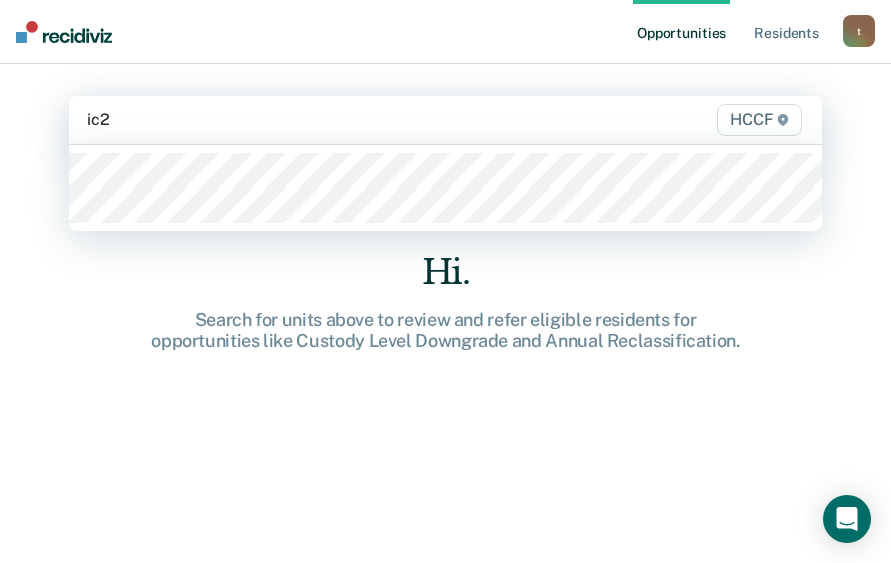 type 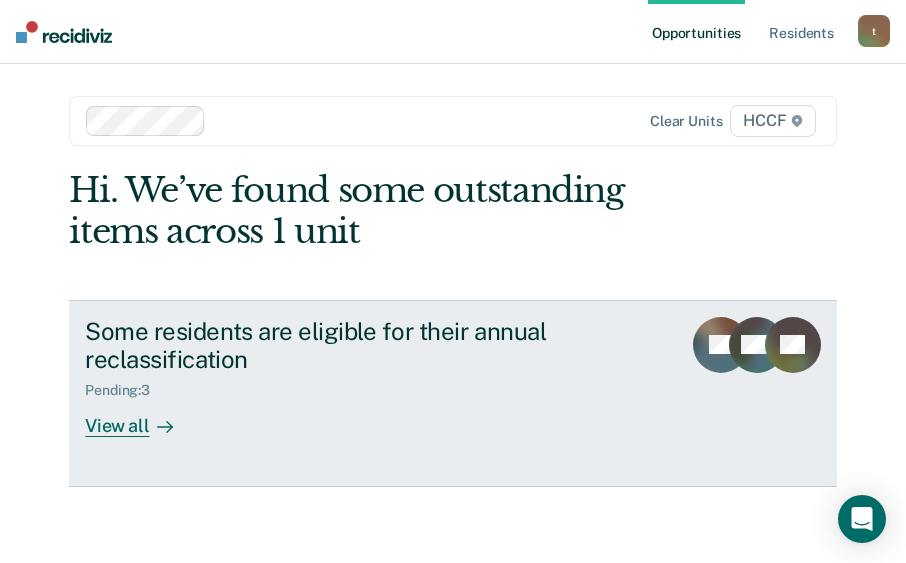 click on "Some residents are eligible for their annual reclassification Pending :  3 View all   EP KW KP" at bounding box center [452, 393] 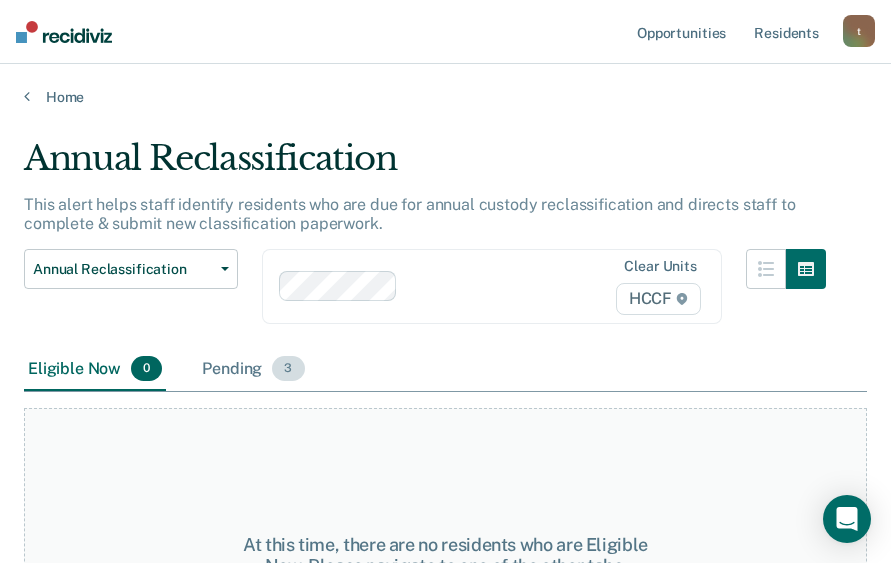 click on "Pending 3" at bounding box center (253, 370) 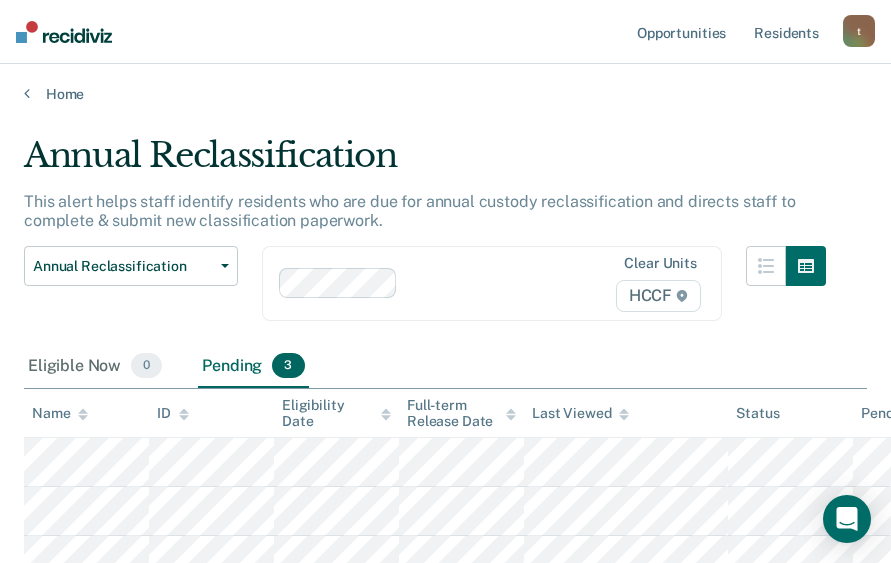 scroll, scrollTop: 0, scrollLeft: 0, axis: both 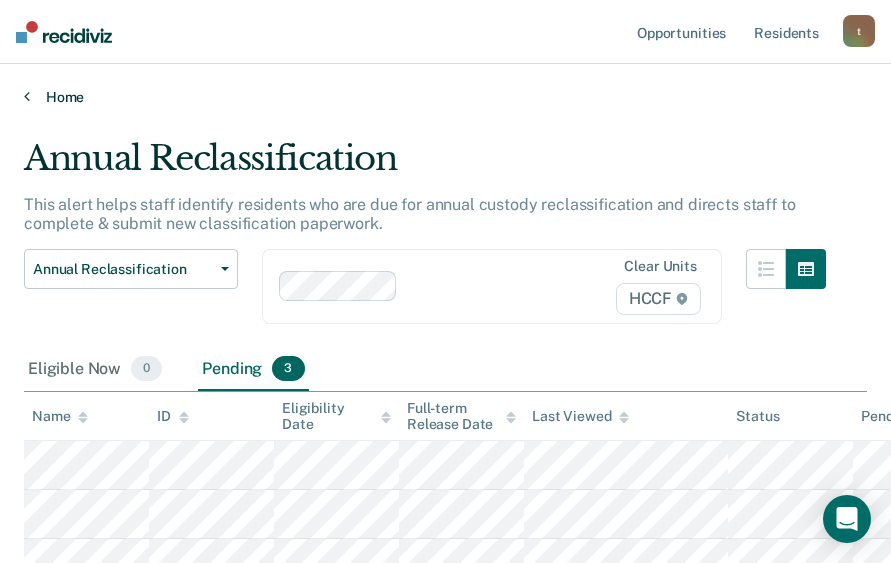 click at bounding box center [27, 96] 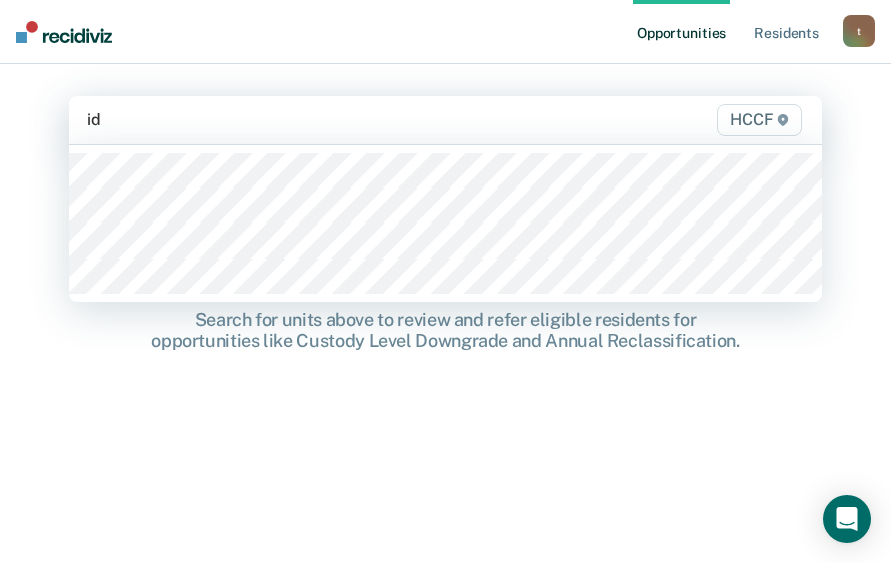 type on "id1" 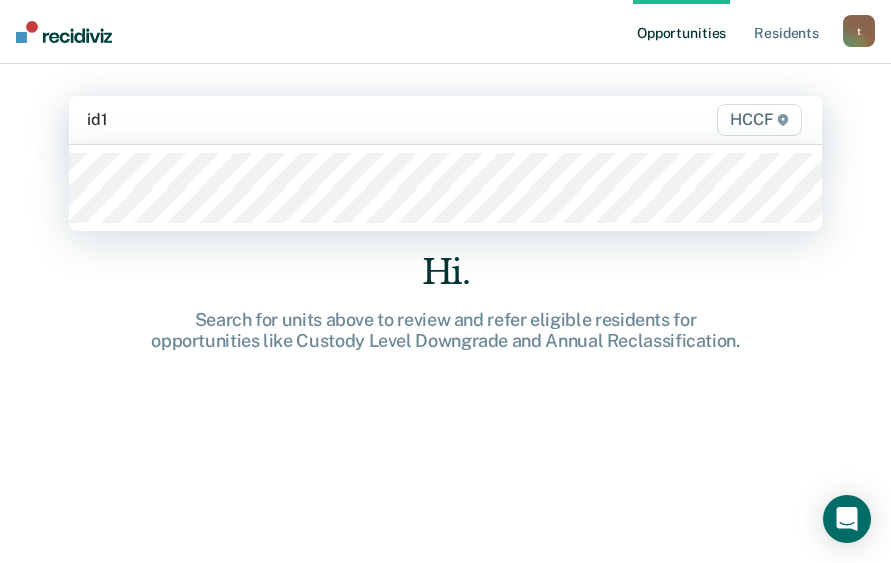 type 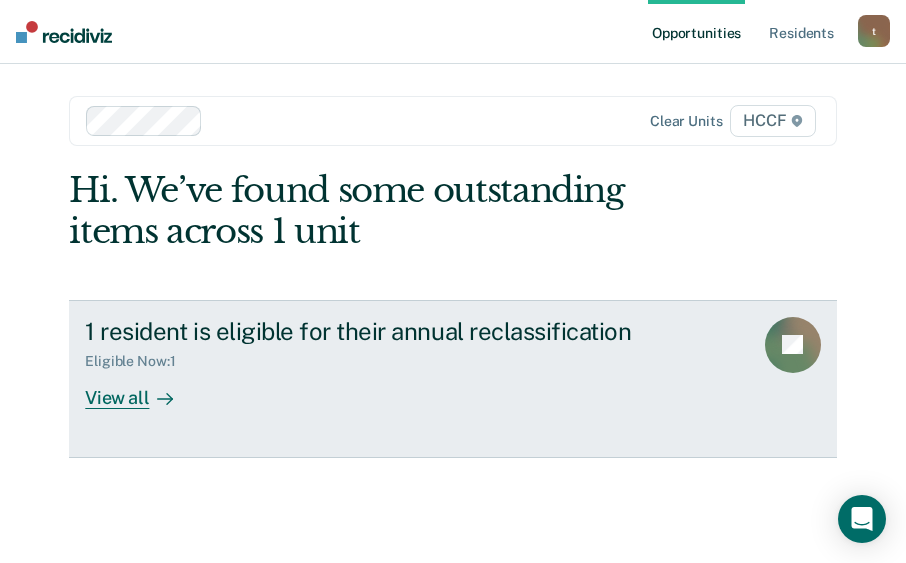 click on "View all" at bounding box center (141, 389) 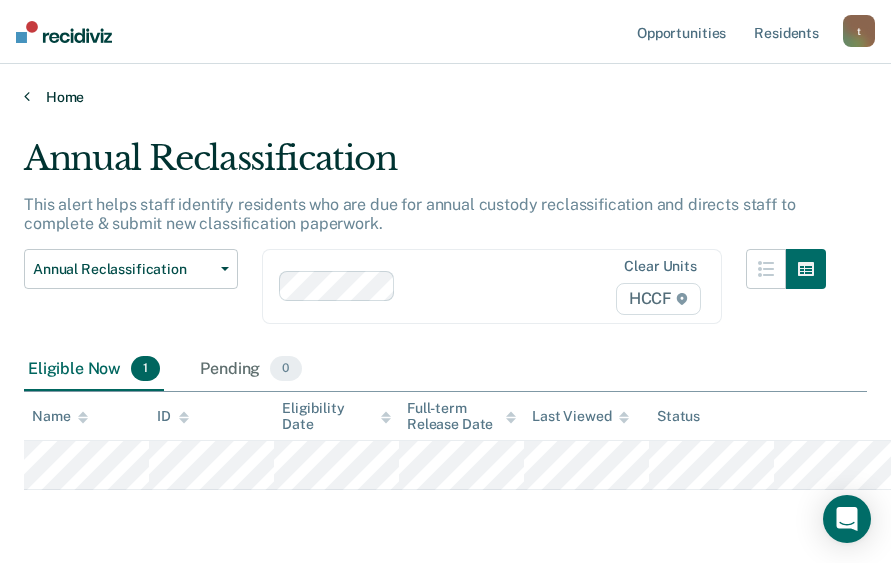 click on "Home" at bounding box center [445, 97] 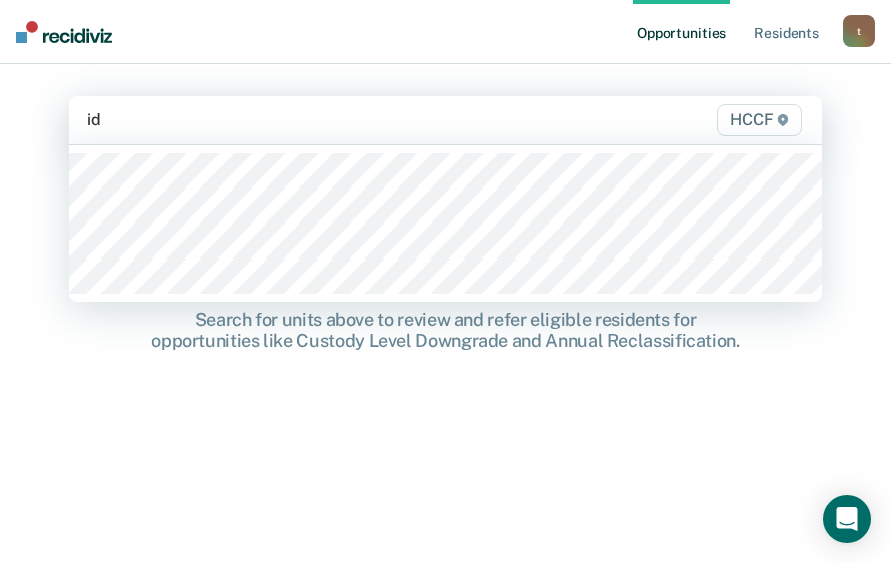type on "id2" 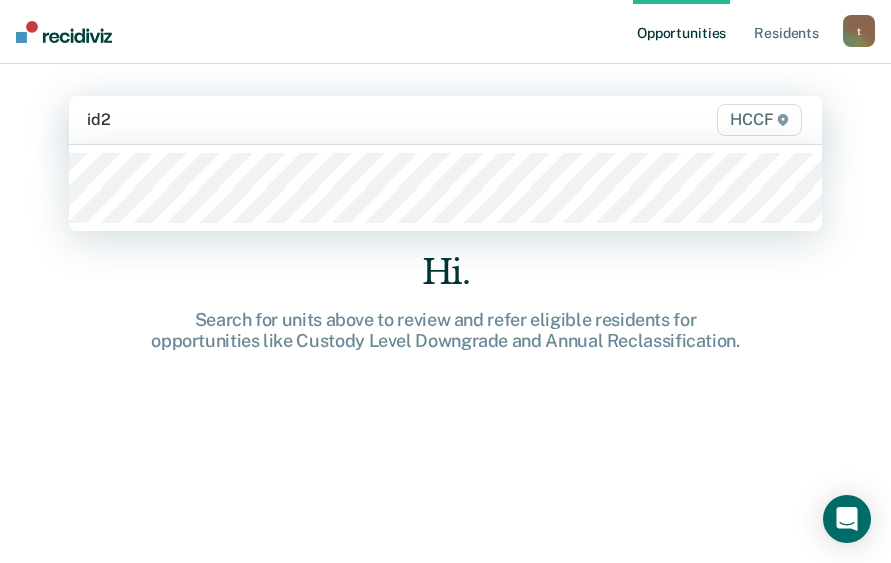 type 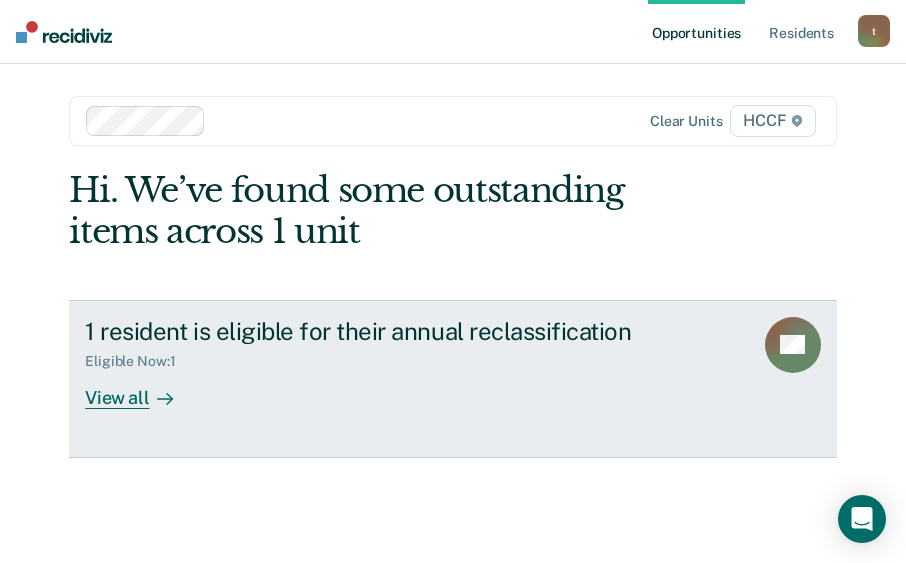 click on "View all" at bounding box center [141, 389] 